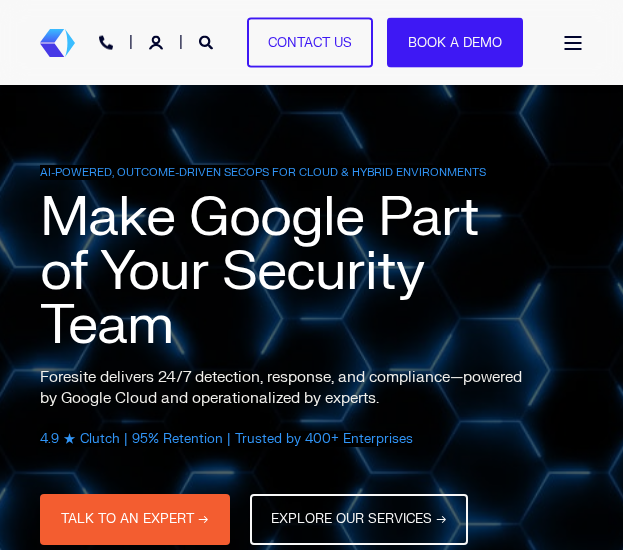 scroll, scrollTop: 709, scrollLeft: 0, axis: vertical 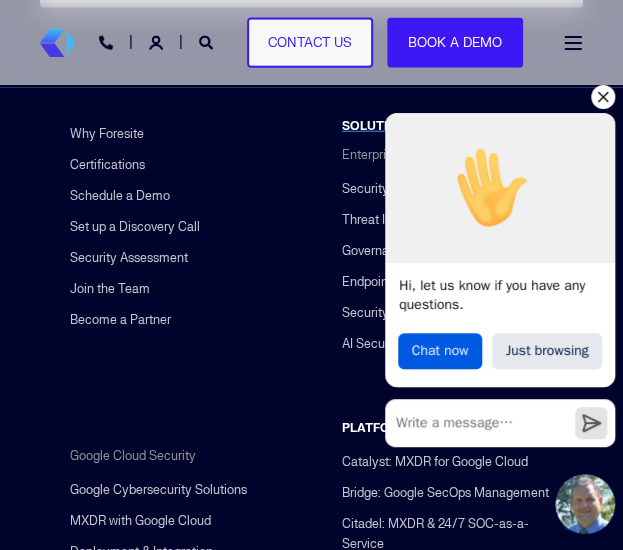 click 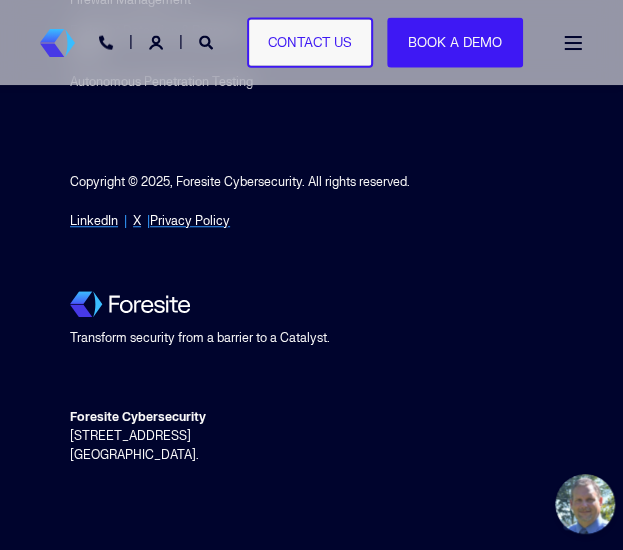scroll, scrollTop: 13336, scrollLeft: 0, axis: vertical 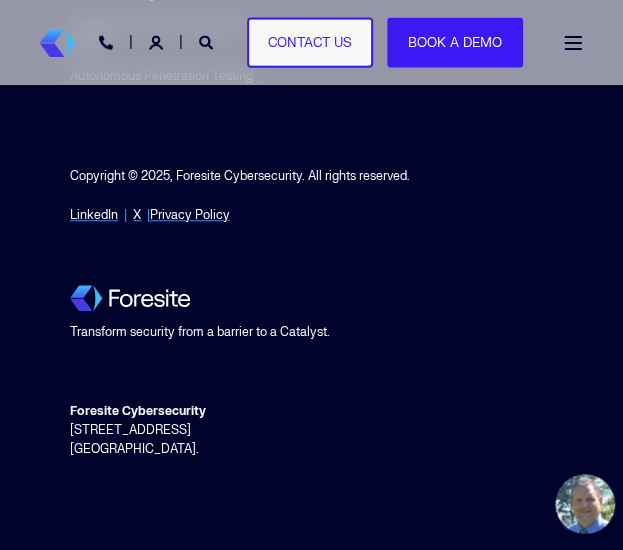 click at bounding box center (573, 43) 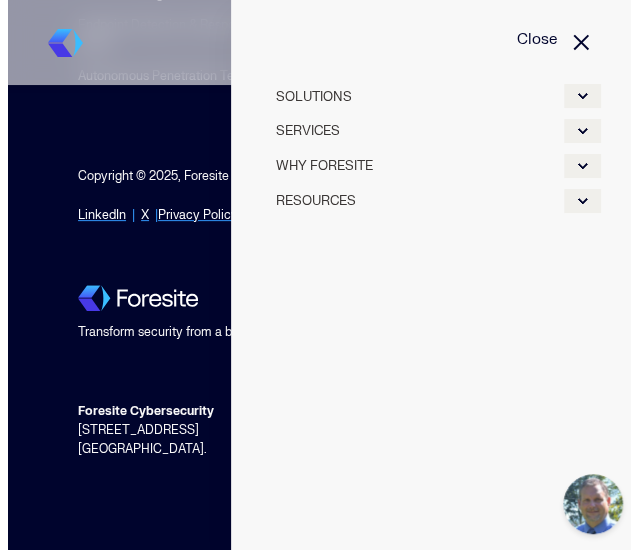 scroll, scrollTop: 13224, scrollLeft: 0, axis: vertical 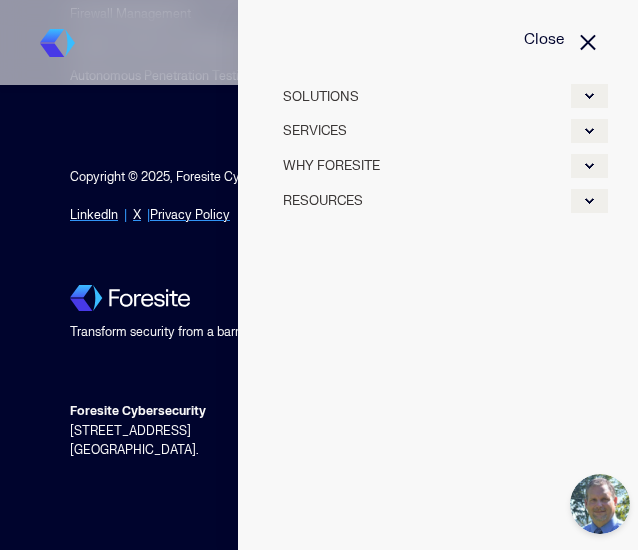click at bounding box center [589, 201] 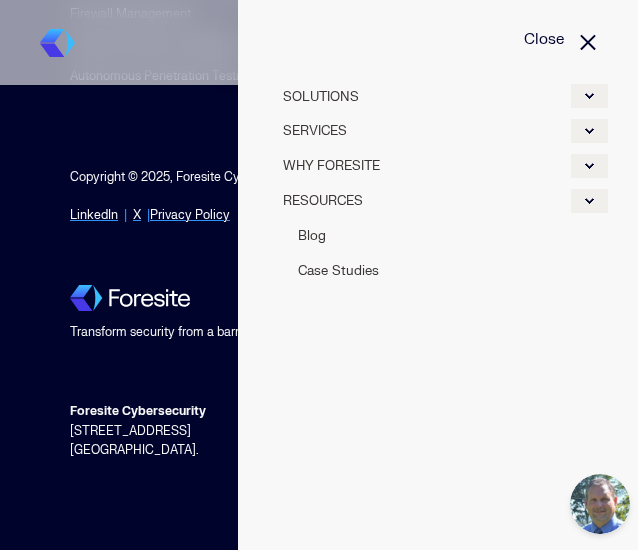 click at bounding box center (589, 166) 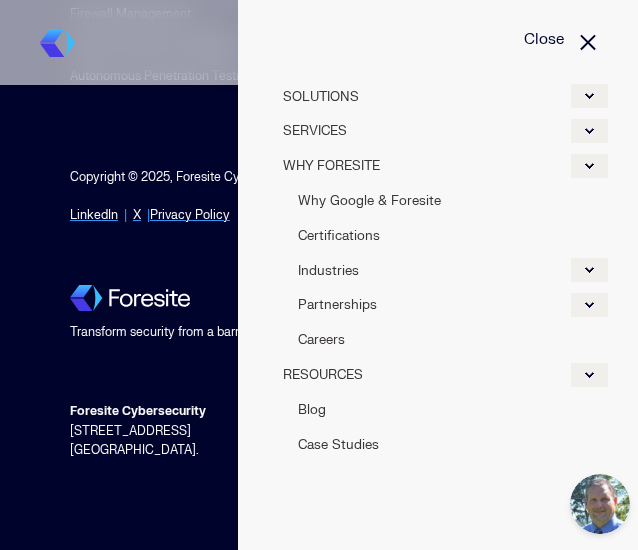 click at bounding box center (589, 131) 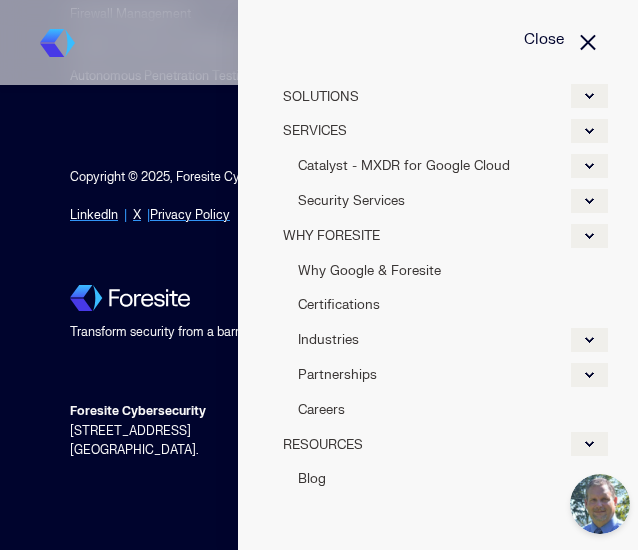 click on "Copyright © 2025, Foresite Cybersecurity. All rights reserved.
LinkedIn    |    X    |   Privacy Policy
Transform security from a barrier to a Catalyst.
Foresite Cybersecurity 7311 W 132nd Street, Suite 305 Overland Park, KS 66213." at bounding box center [319, 336] 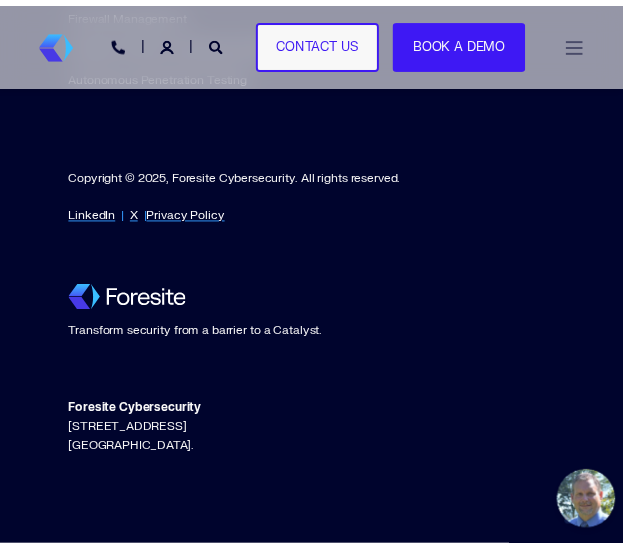 scroll, scrollTop: 13317, scrollLeft: 0, axis: vertical 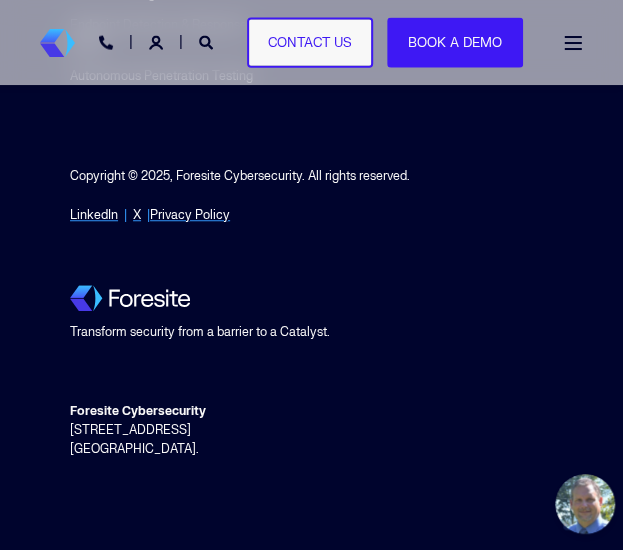 click on "Foresite Cybersecurity" at bounding box center (138, 411) 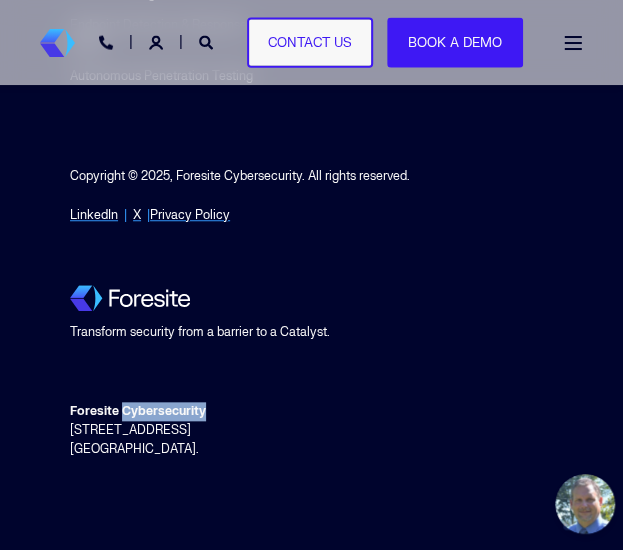 click on "Foresite Cybersecurity" at bounding box center [138, 411] 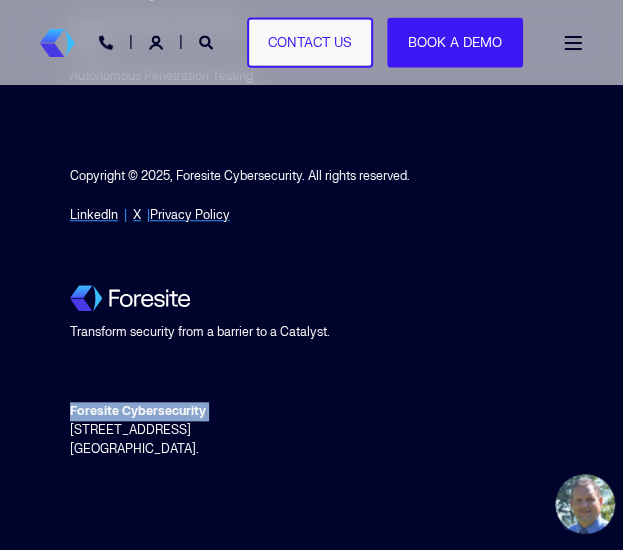 click on "Foresite Cybersecurity" at bounding box center [138, 411] 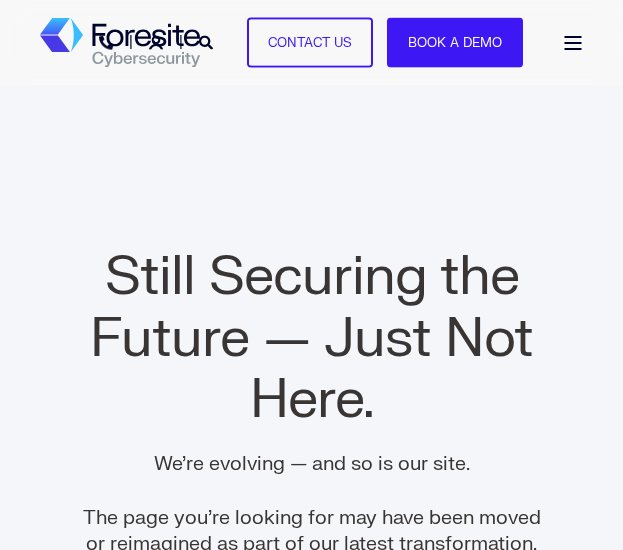 scroll, scrollTop: 0, scrollLeft: 0, axis: both 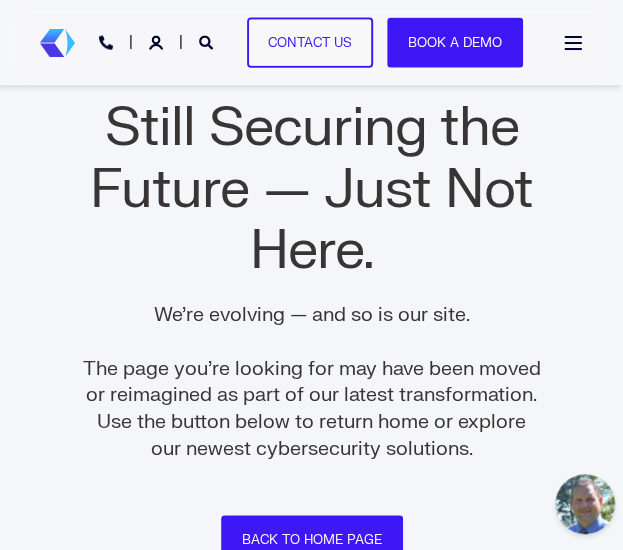 click at bounding box center [573, 43] 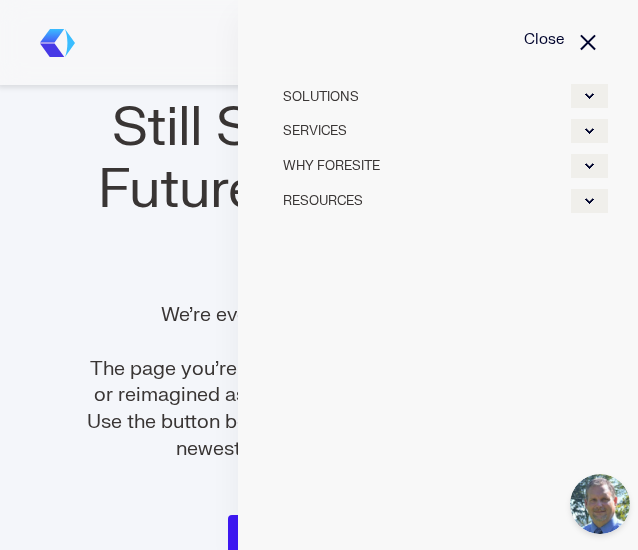 click at bounding box center (589, 131) 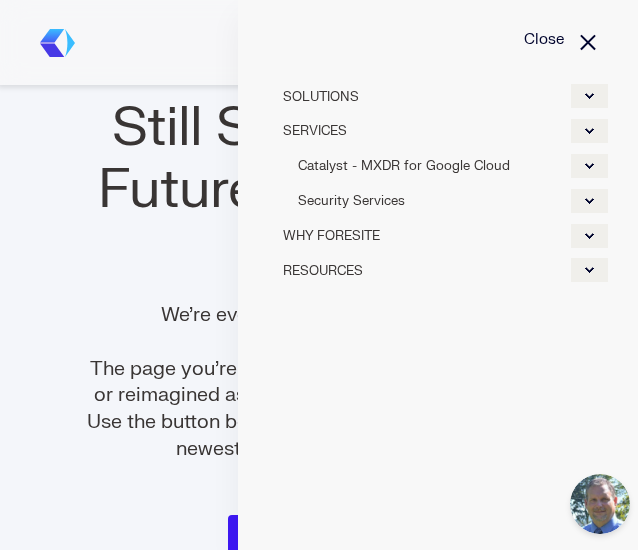 click at bounding box center [589, 201] 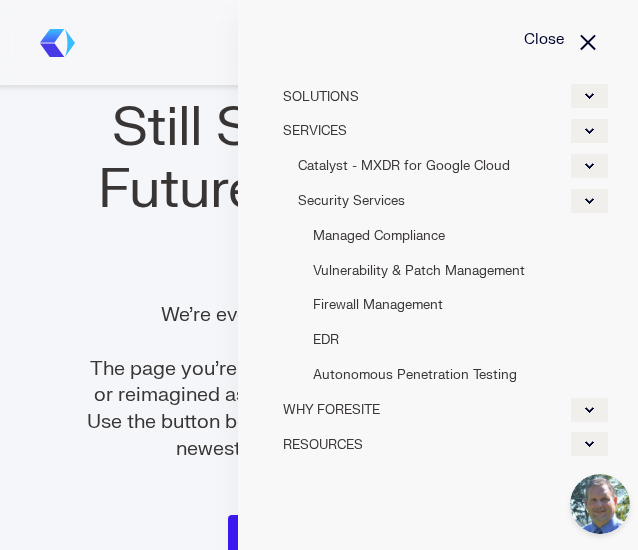 click at bounding box center [589, 96] 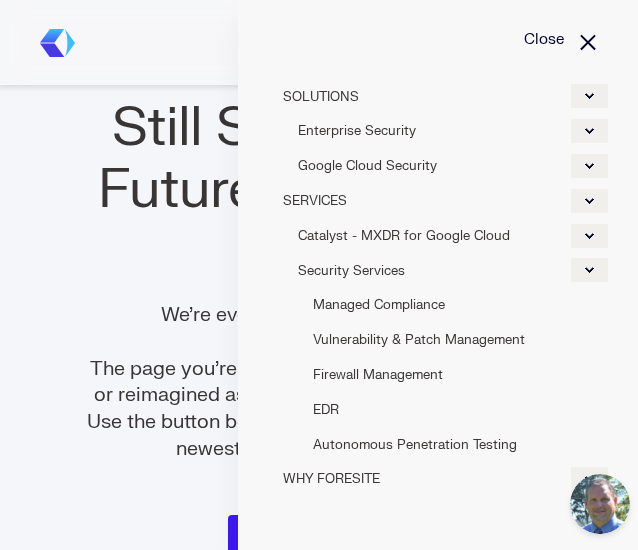 click at bounding box center [589, 131] 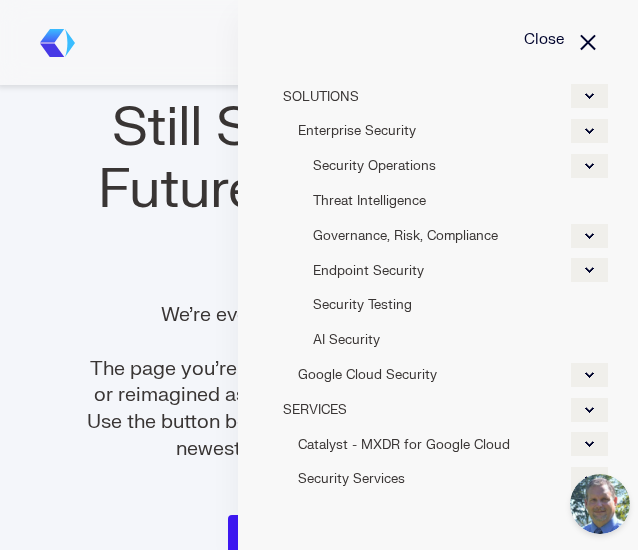 click at bounding box center (589, 166) 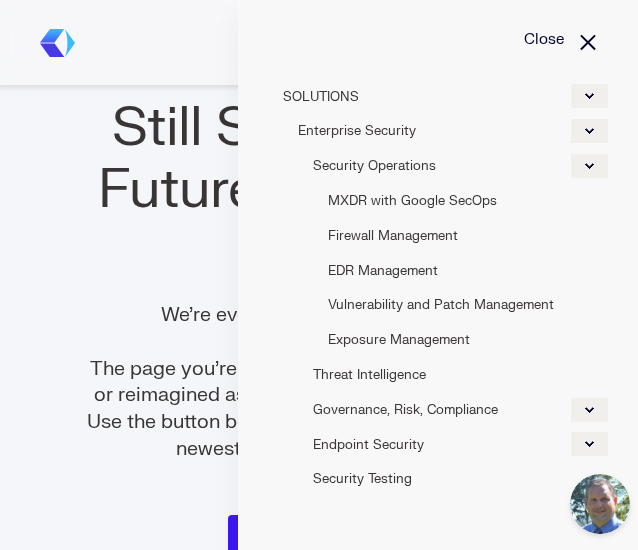 click at bounding box center (589, 166) 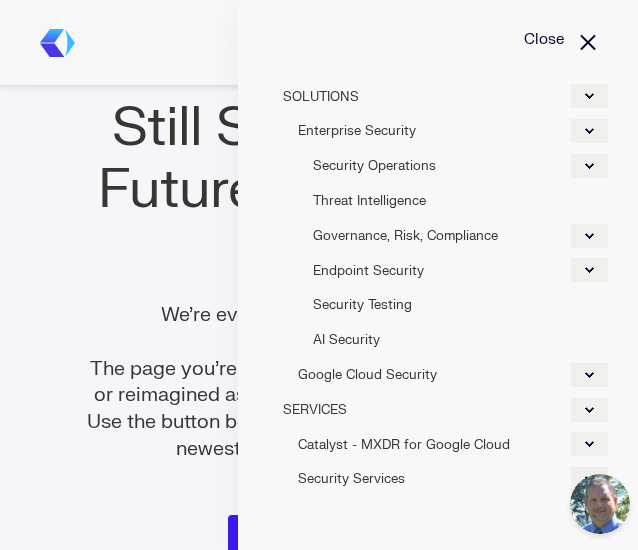 click at bounding box center (589, 270) 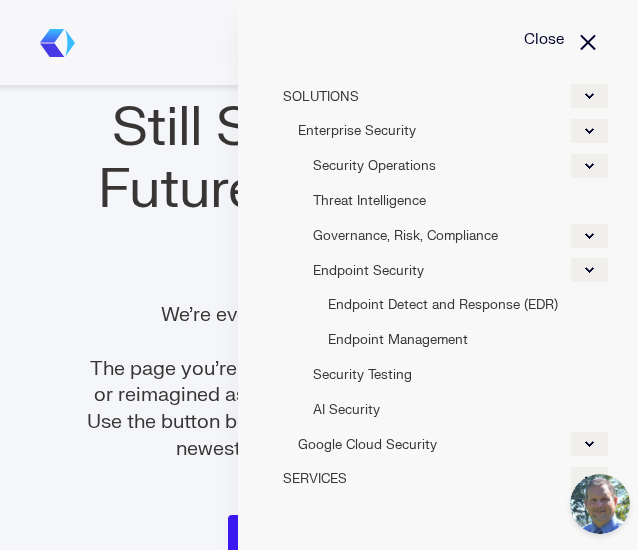 click at bounding box center (589, 236) 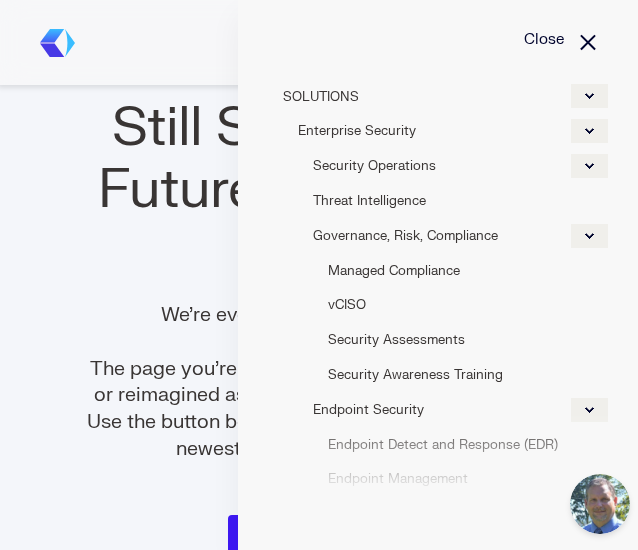 scroll, scrollTop: 0, scrollLeft: 0, axis: both 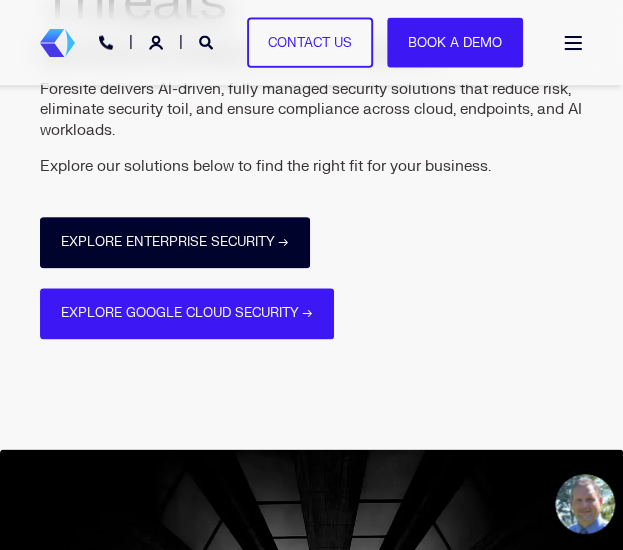 click on "Explore Enterprise Security →" at bounding box center [175, 242] 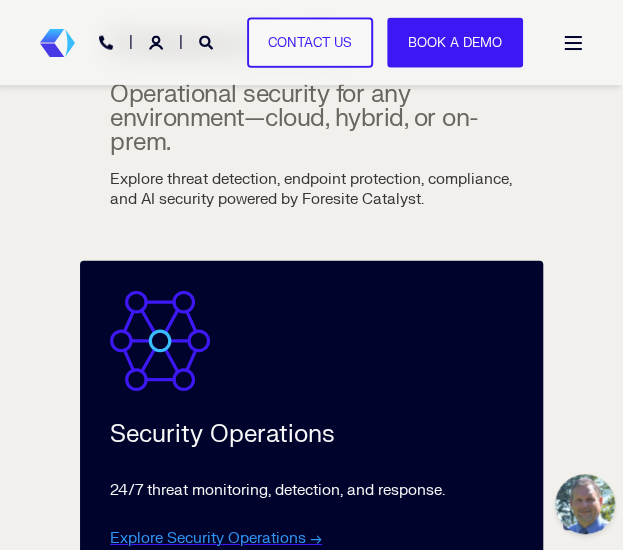 click on "Enterprise Security
Operational security for any environment—cloud, hybrid, or on-prem.
Explore threat detection, endpoint protection, compliance, and AI security powered by Foresite Catalyst." at bounding box center [311, 120] 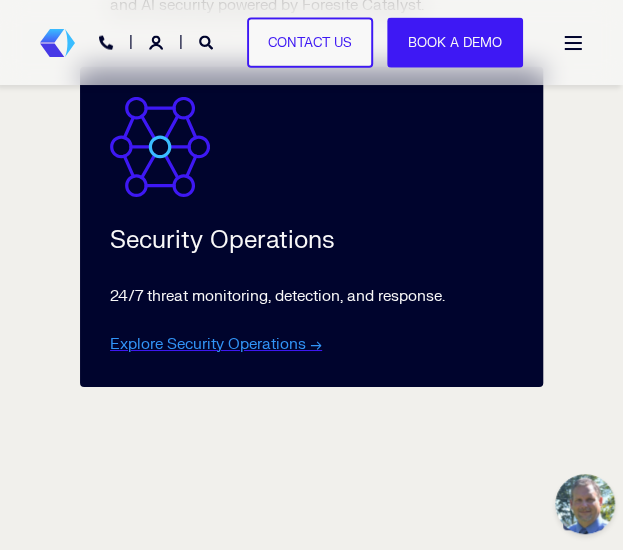 scroll, scrollTop: 1553, scrollLeft: 0, axis: vertical 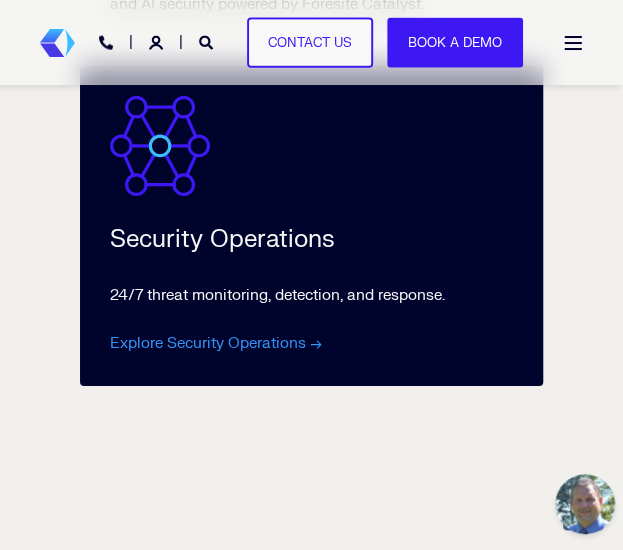 click on "Explore Security Operations →" at bounding box center [216, 343] 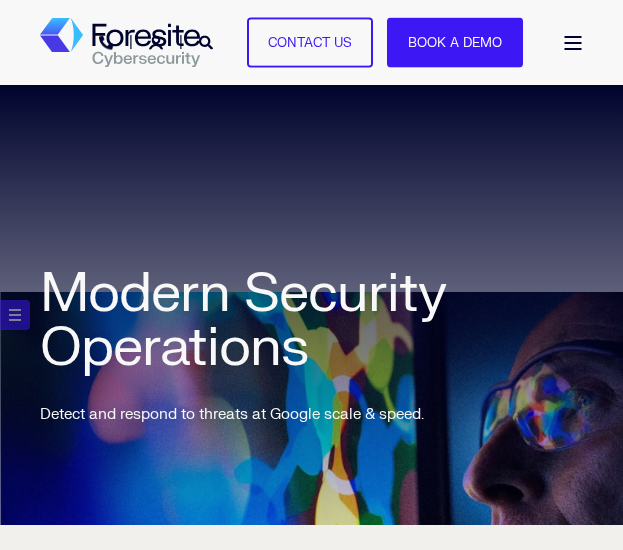 scroll, scrollTop: 0, scrollLeft: 0, axis: both 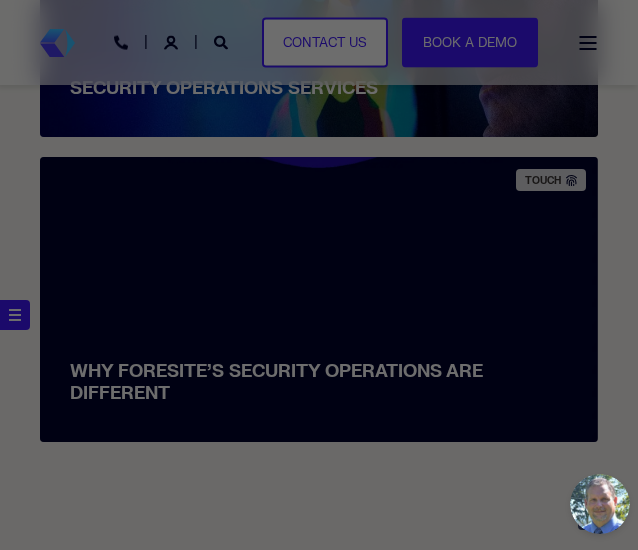 click at bounding box center [322, 278] 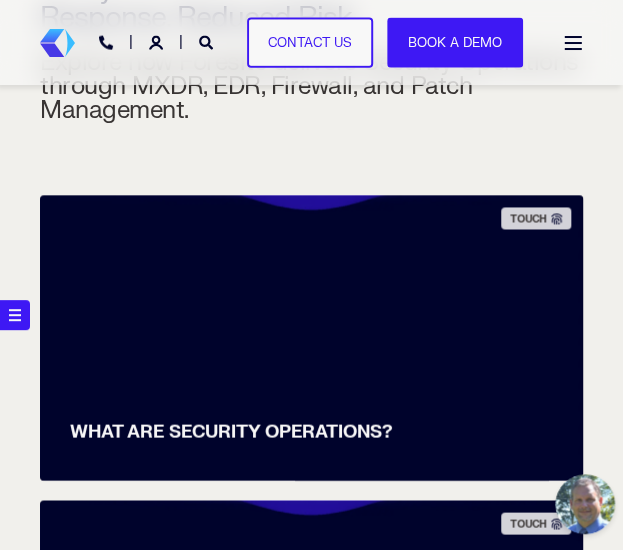 scroll, scrollTop: 638, scrollLeft: 0, axis: vertical 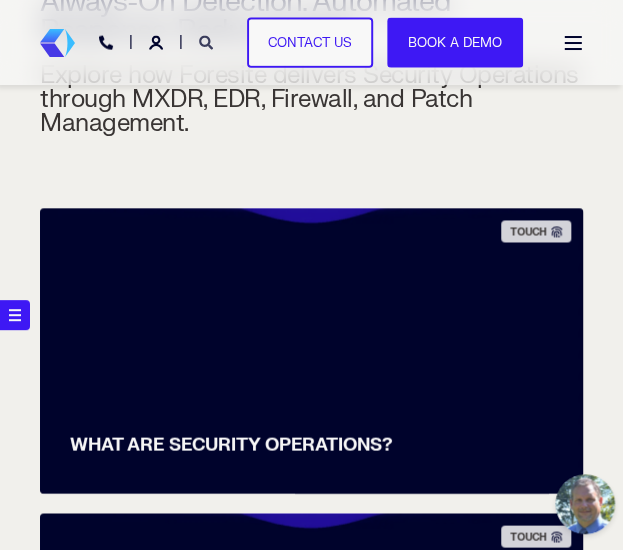 click 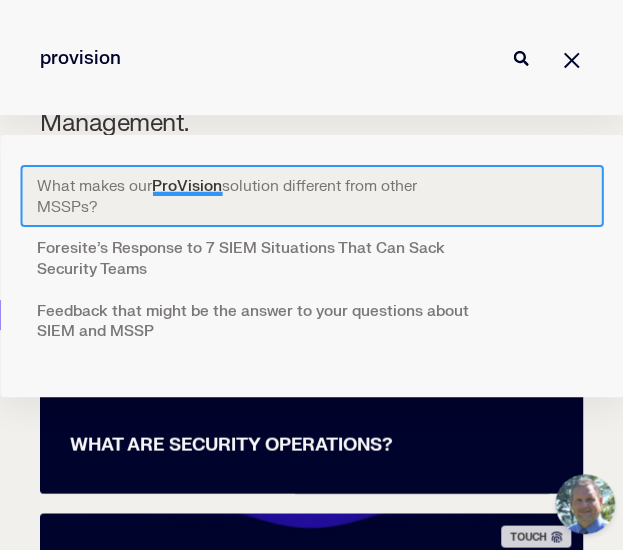 type on "provision" 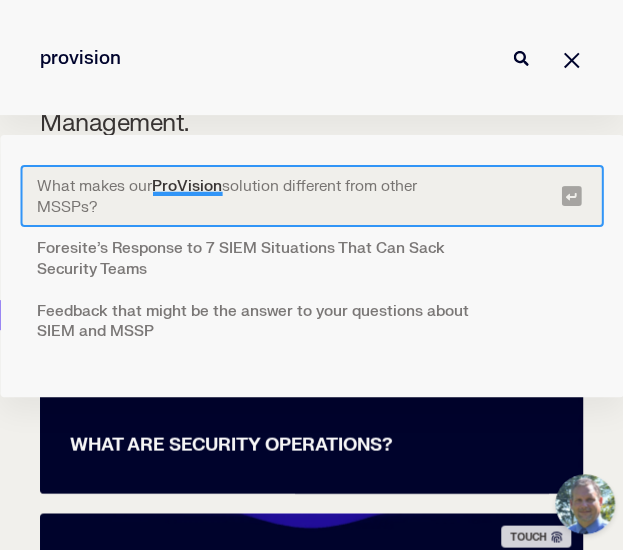 click on "What makes our  ProVision  solution different from other MSSPs?" at bounding box center (311, 196) 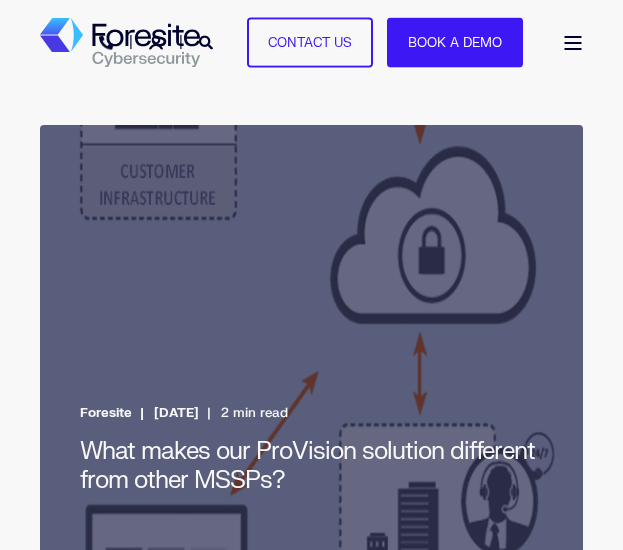 scroll, scrollTop: 0, scrollLeft: 0, axis: both 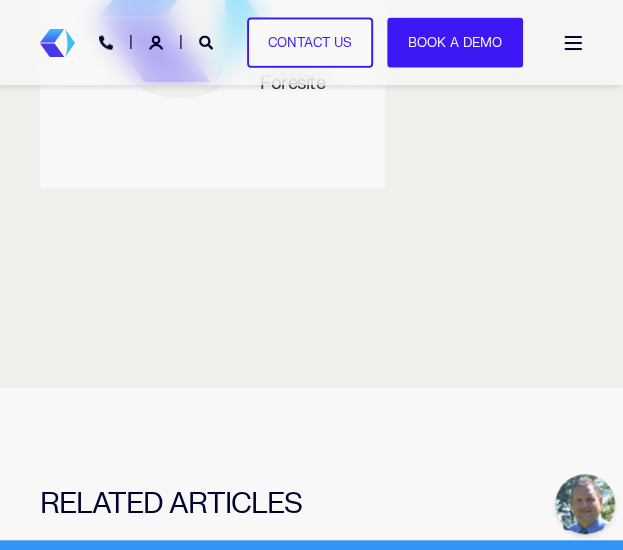 click on "Contact Us" at bounding box center (297, 41) 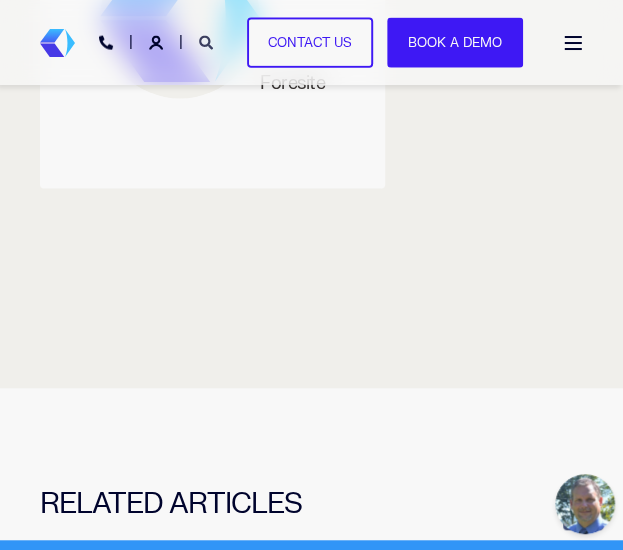 click 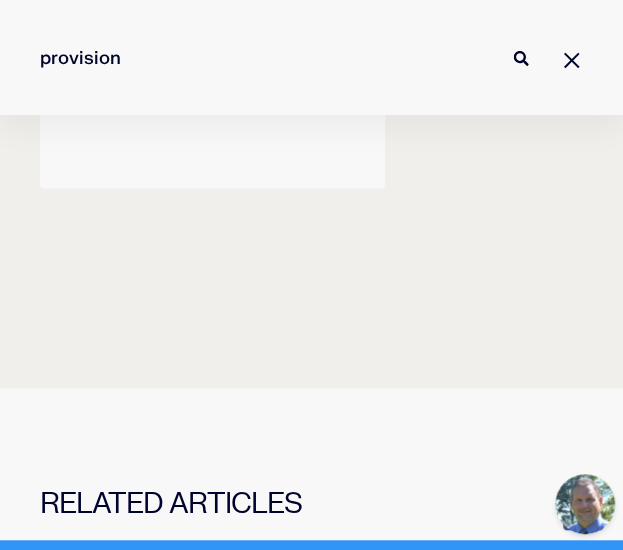 type on "provision" 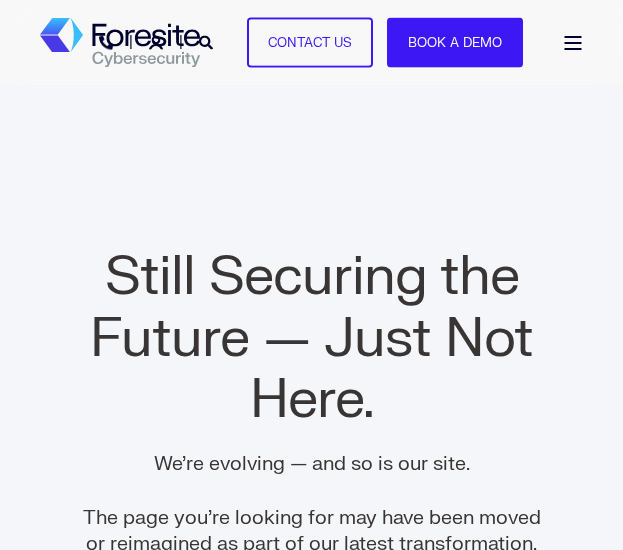 scroll, scrollTop: 0, scrollLeft: 0, axis: both 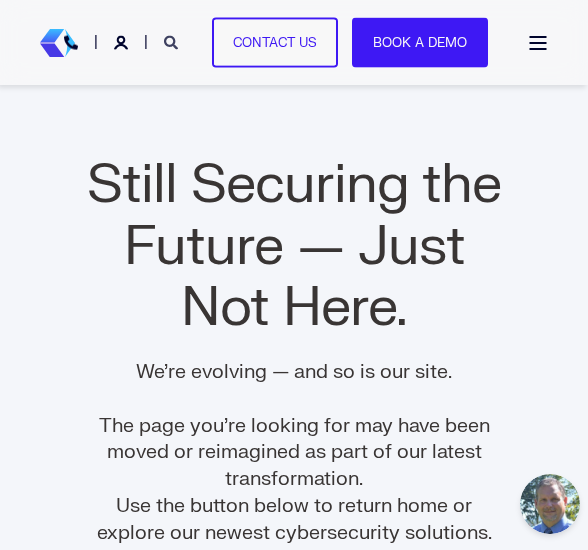 click at bounding box center [173, 41] 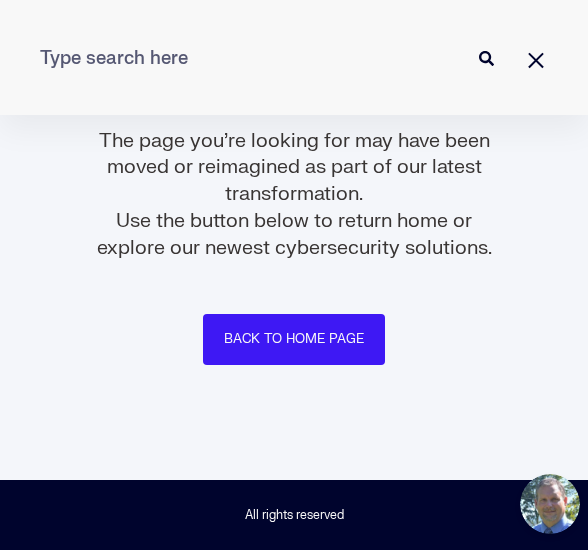 scroll, scrollTop: 0, scrollLeft: 0, axis: both 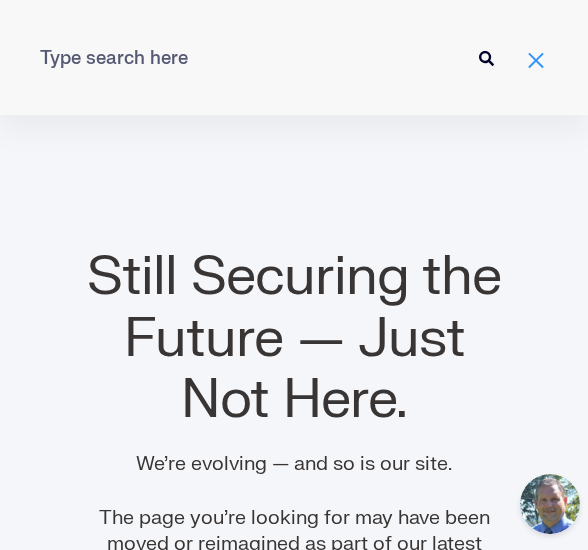 click at bounding box center (536, 59) 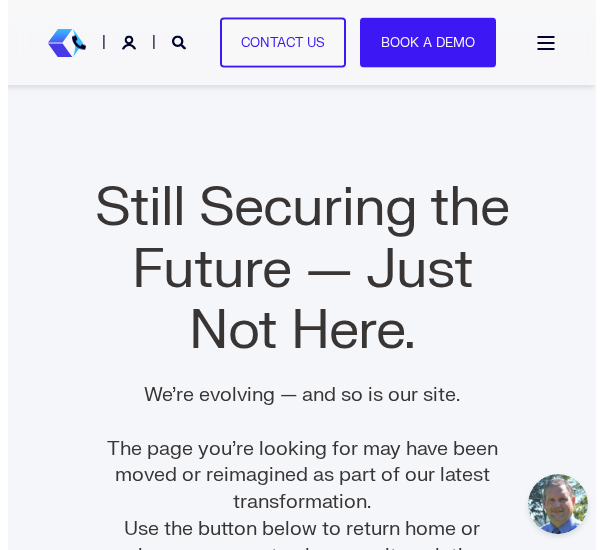 scroll, scrollTop: 71, scrollLeft: 0, axis: vertical 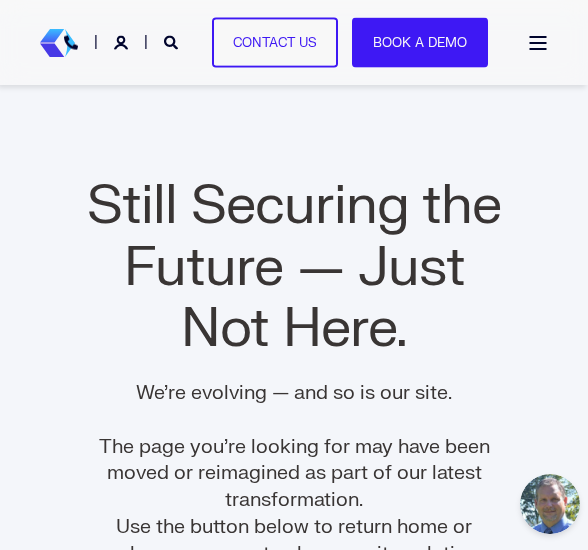 click at bounding box center [538, 43] 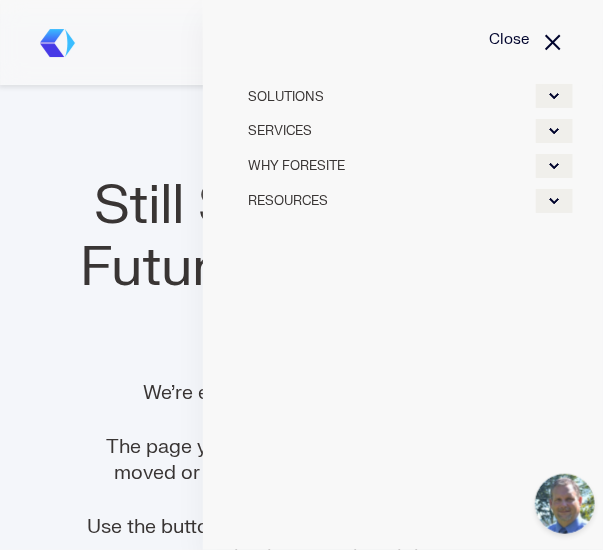 click at bounding box center [554, 96] 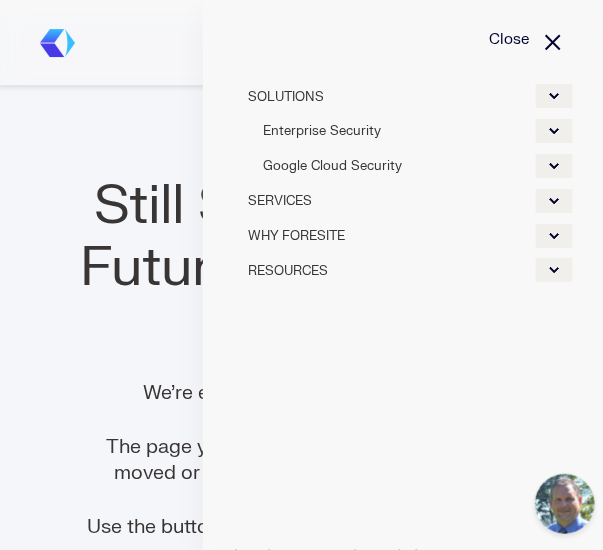 click at bounding box center (554, 270) 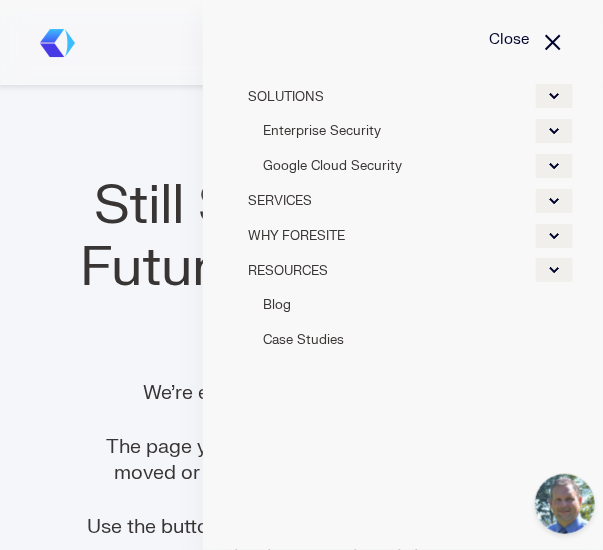 click on "Case Studies" at bounding box center (410, 340) 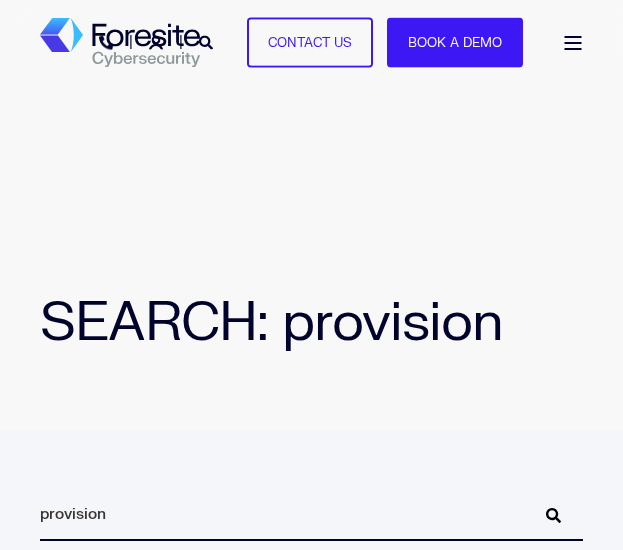 scroll, scrollTop: 0, scrollLeft: 0, axis: both 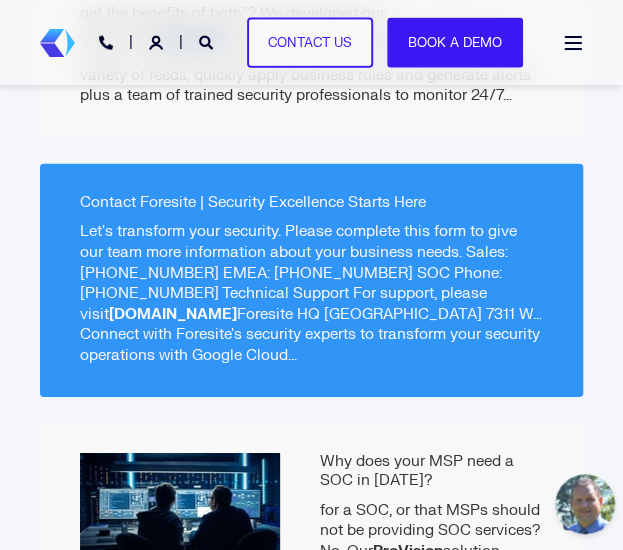 click on "[DOMAIN_NAME]" at bounding box center [173, 314] 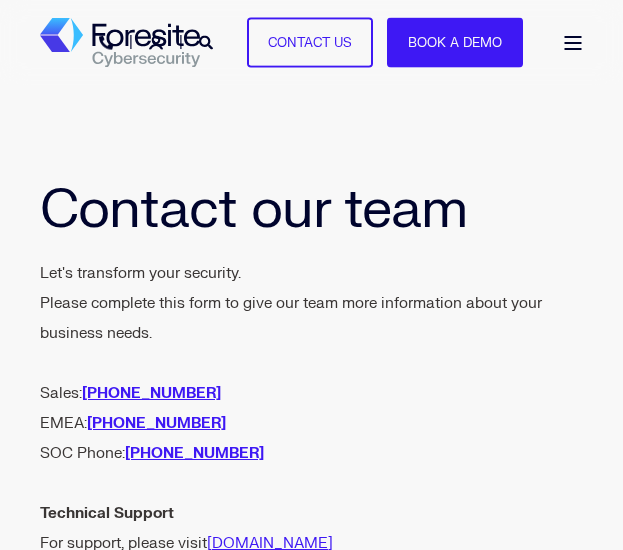 scroll, scrollTop: 0, scrollLeft: 0, axis: both 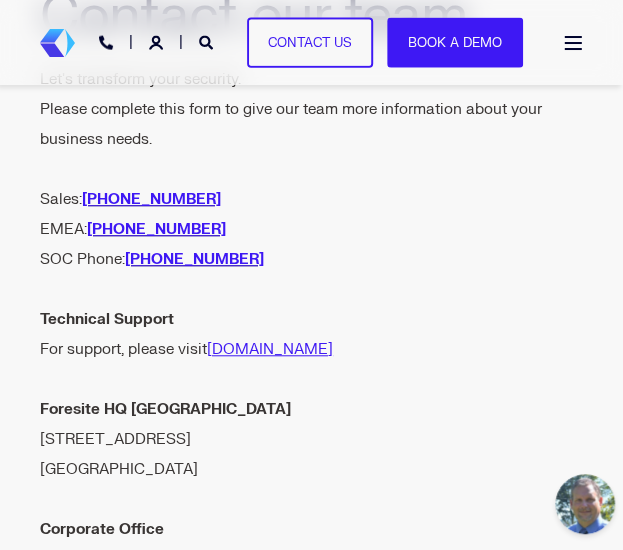 click on "Technical Support For support, please visit  [DOMAIN_NAME]" at bounding box center (311, 335) 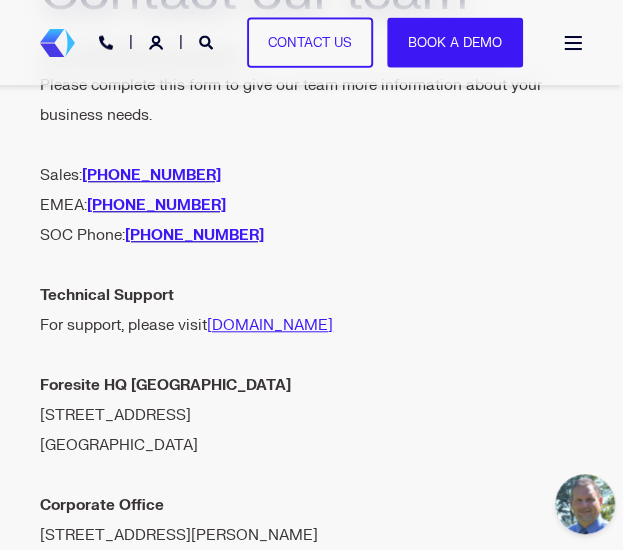 scroll, scrollTop: 222, scrollLeft: 0, axis: vertical 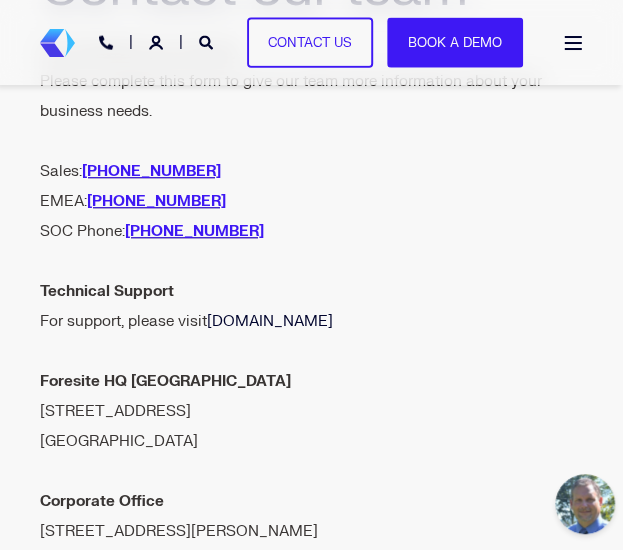 click on "[DOMAIN_NAME]" at bounding box center (270, 321) 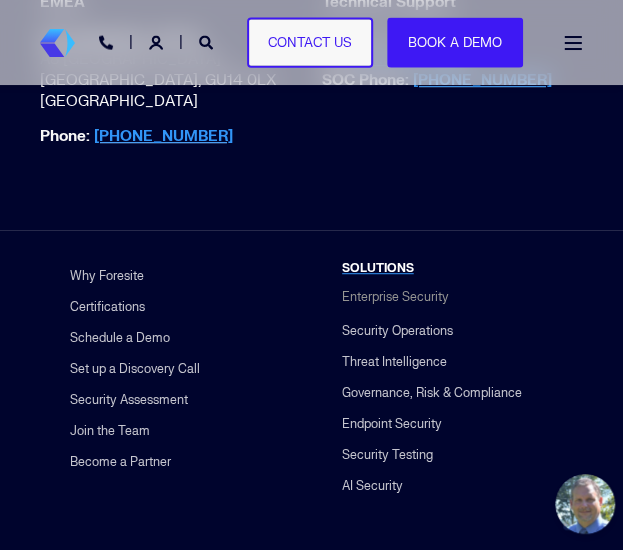 scroll, scrollTop: 1998, scrollLeft: 0, axis: vertical 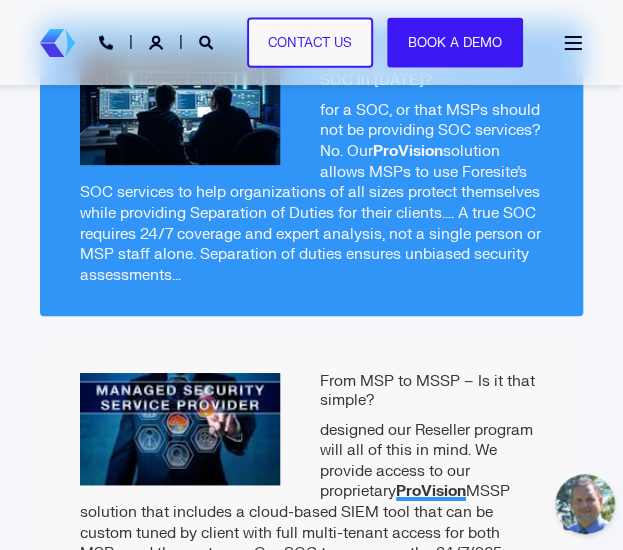 click on "for a SOC, or that MSPs should not be providing SOC services? No. Our  ProVision  solution allows MSPs to use Foresite’s SOC services to help organizations of all sizes protect themselves while providing Separation of Duties for their clients.... A true SOC requires 24/7 coverage and expert analysis, not a single person or MSP staff alone. Separation of duties ensures unbiased security assessments..." at bounding box center [311, 194] 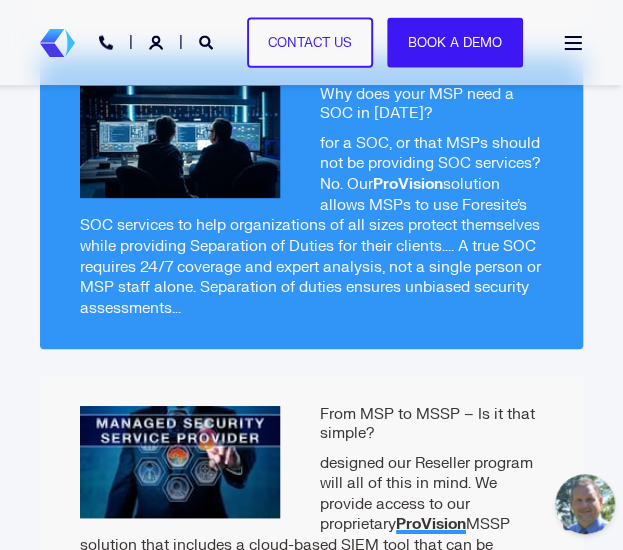 scroll, scrollTop: 1836, scrollLeft: 0, axis: vertical 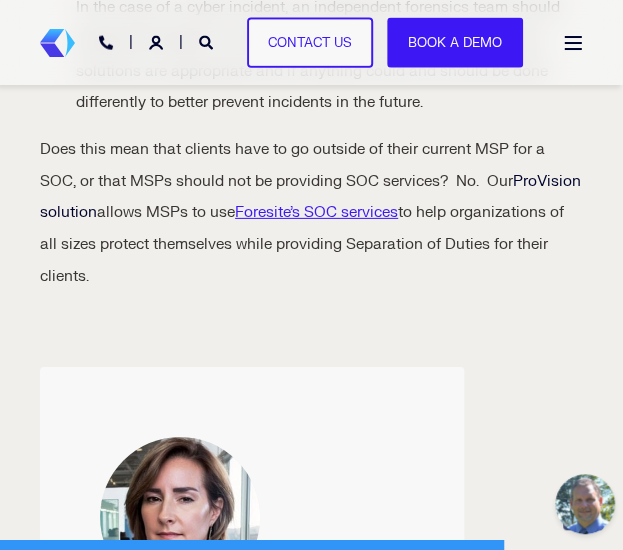 click on "ProVision solution" at bounding box center [310, 197] 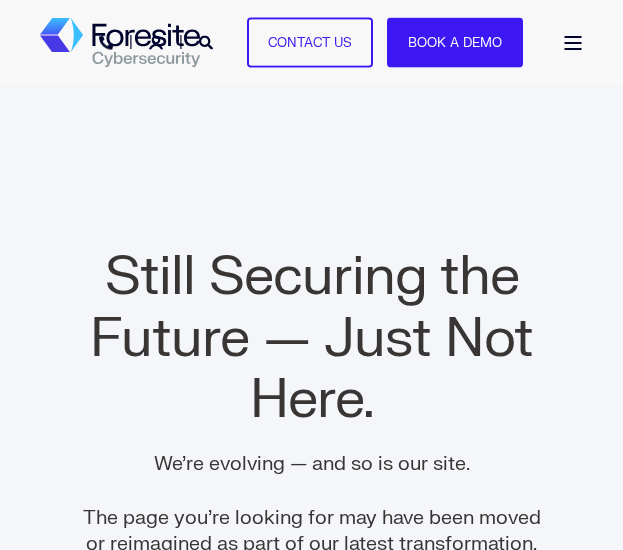 scroll, scrollTop: 0, scrollLeft: 0, axis: both 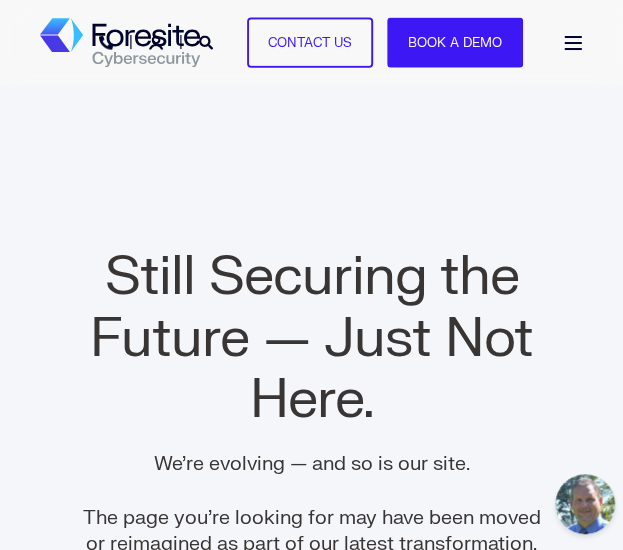 click at bounding box center (573, 43) 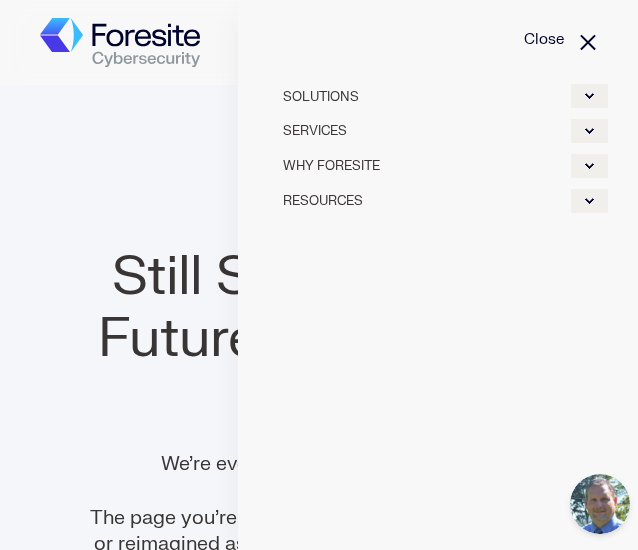 click at bounding box center (589, 96) 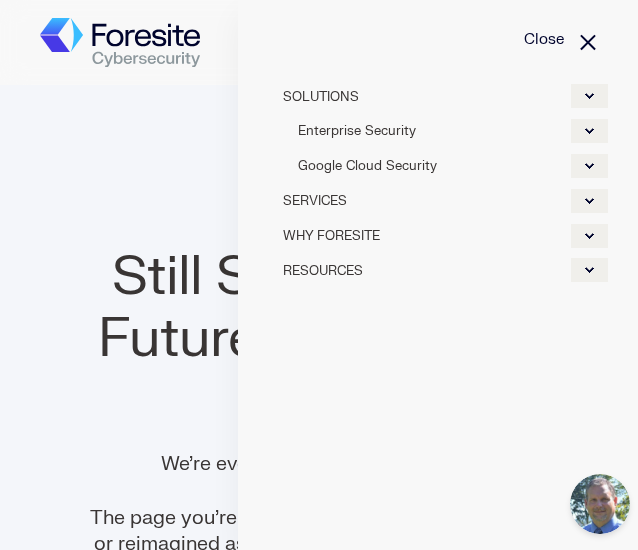 click at bounding box center [589, 201] 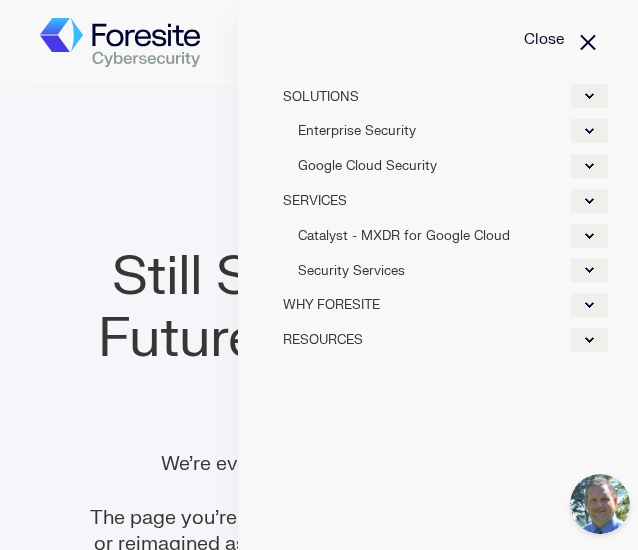 click at bounding box center (589, 270) 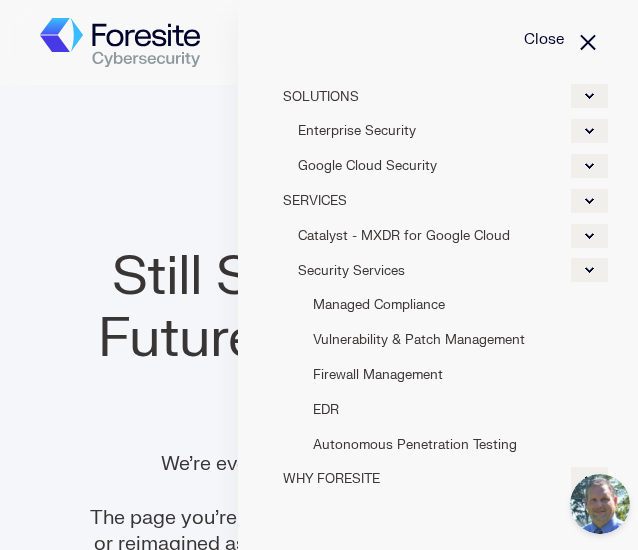 scroll, scrollTop: 37, scrollLeft: 0, axis: vertical 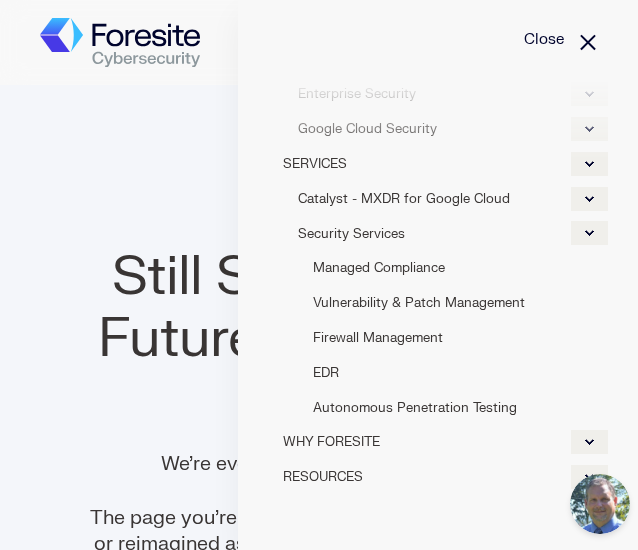 click at bounding box center [589, 442] 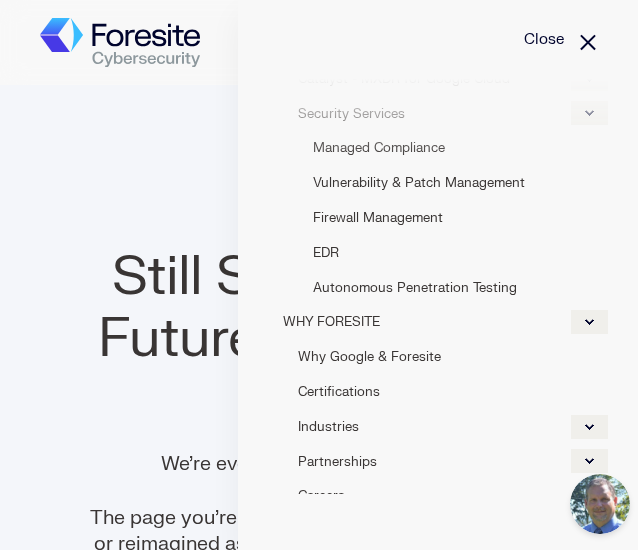 scroll, scrollTop: 211, scrollLeft: 0, axis: vertical 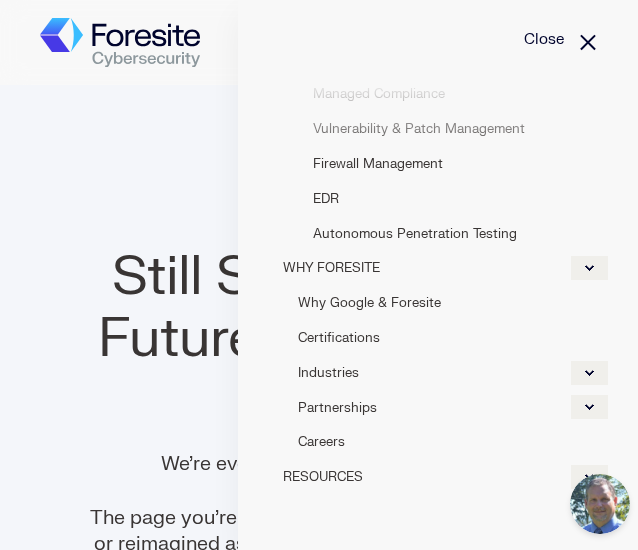 click at bounding box center (589, 407) 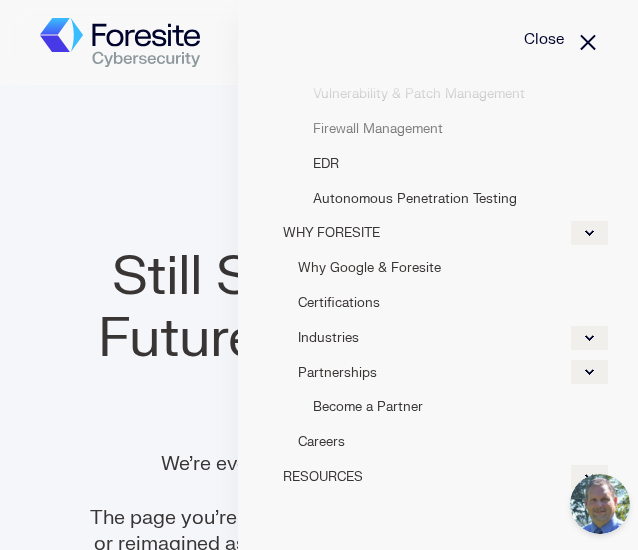 scroll, scrollTop: 0, scrollLeft: 0, axis: both 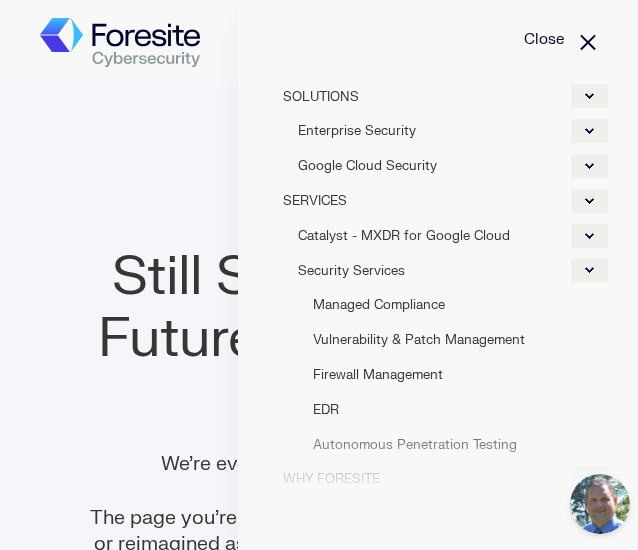 click on "Enterprise Security" at bounding box center (438, 130) 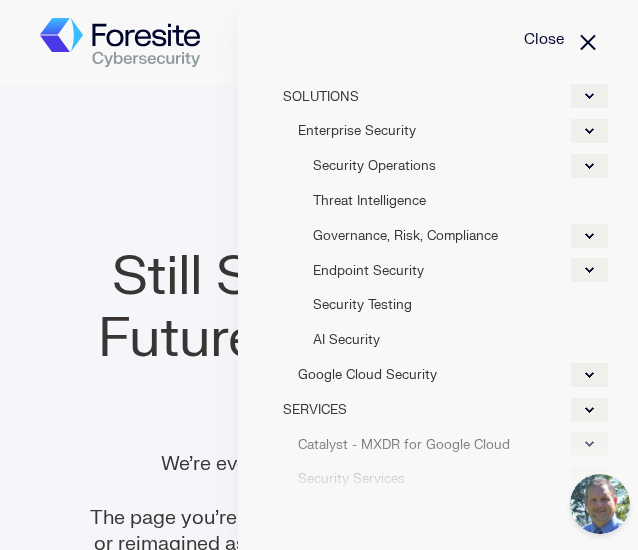 click at bounding box center (589, 236) 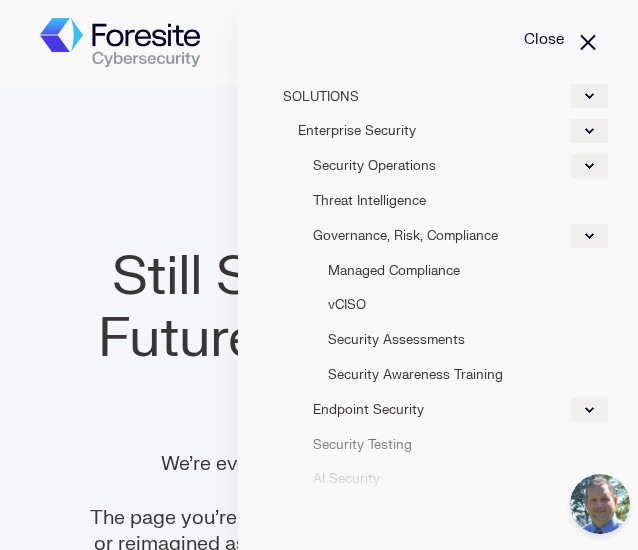 click at bounding box center [589, 166] 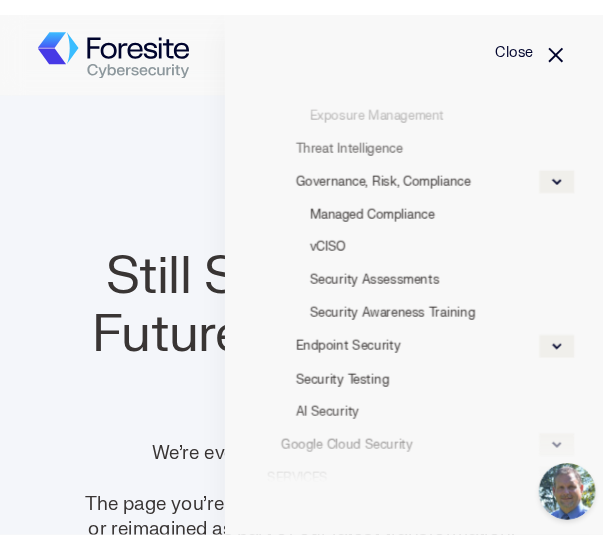 scroll, scrollTop: 232, scrollLeft: 0, axis: vertical 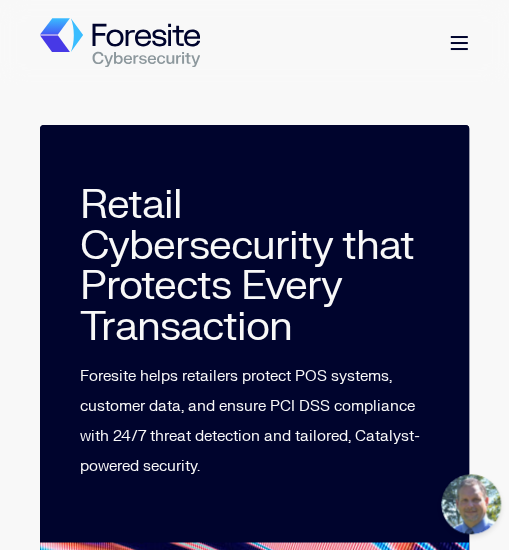 click at bounding box center (459, 43) 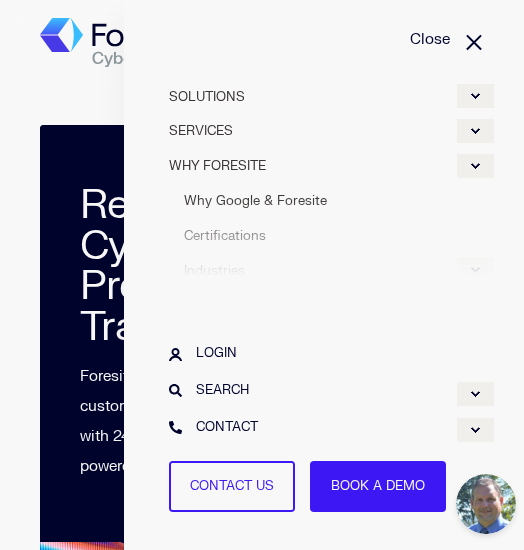 click at bounding box center (475, 394) 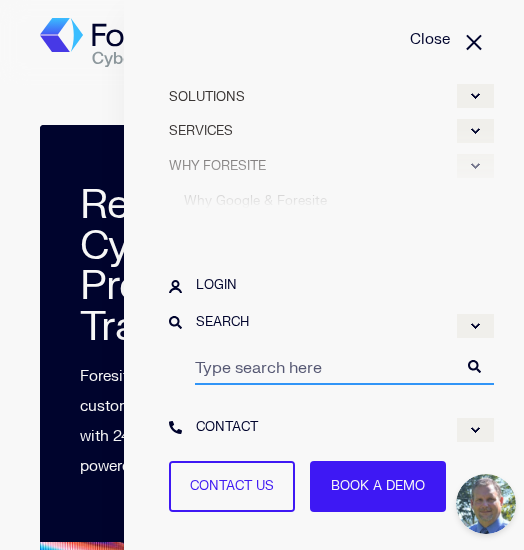 scroll, scrollTop: 0, scrollLeft: 0, axis: both 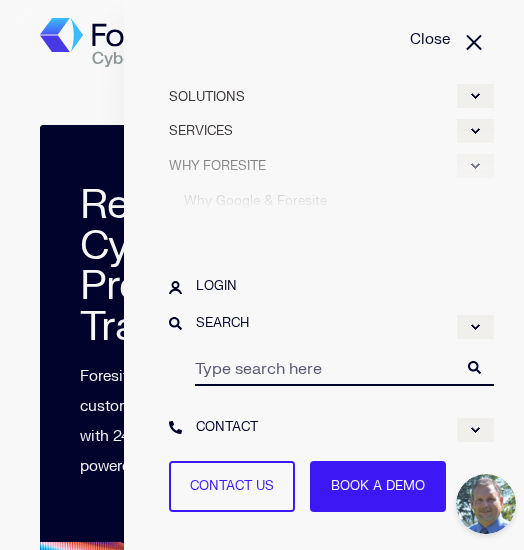 click at bounding box center [475, 96] 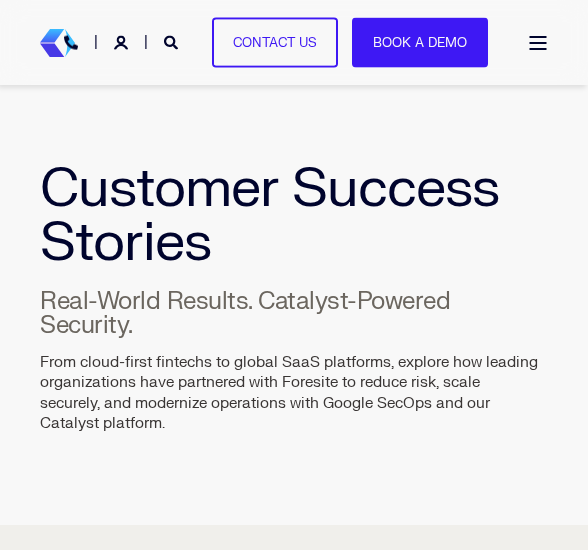 scroll, scrollTop: 182, scrollLeft: 0, axis: vertical 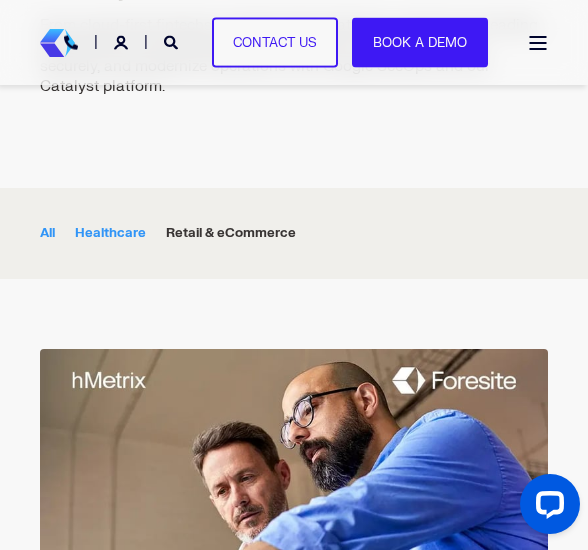 click on "Healthcare" at bounding box center [110, 233] 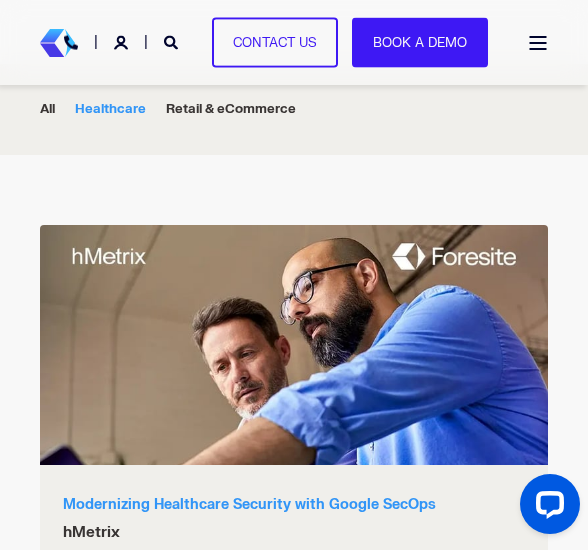 scroll, scrollTop: 463, scrollLeft: 0, axis: vertical 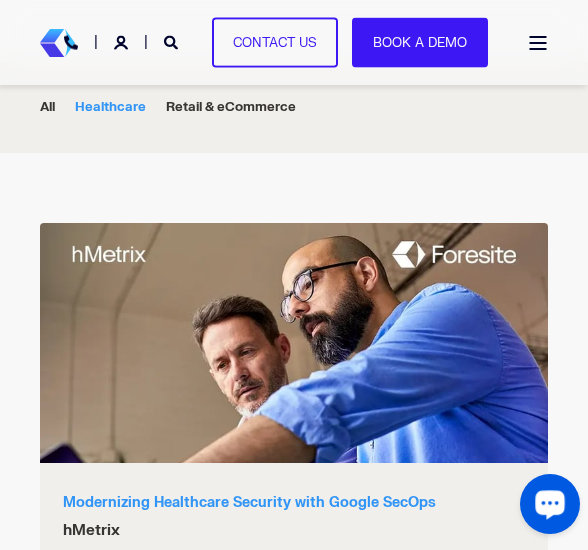 click on "All
Healthcare
Retail & eCommerce
All Healthcare Retail & eCommerce
READ MORE
Modernizing Healthcare Security with Google SecOps hMetrix READ MORE
READ MORE
Enhancing Security Operations with Google SecOps Bloomreach READ MORE" at bounding box center [294, 388] 